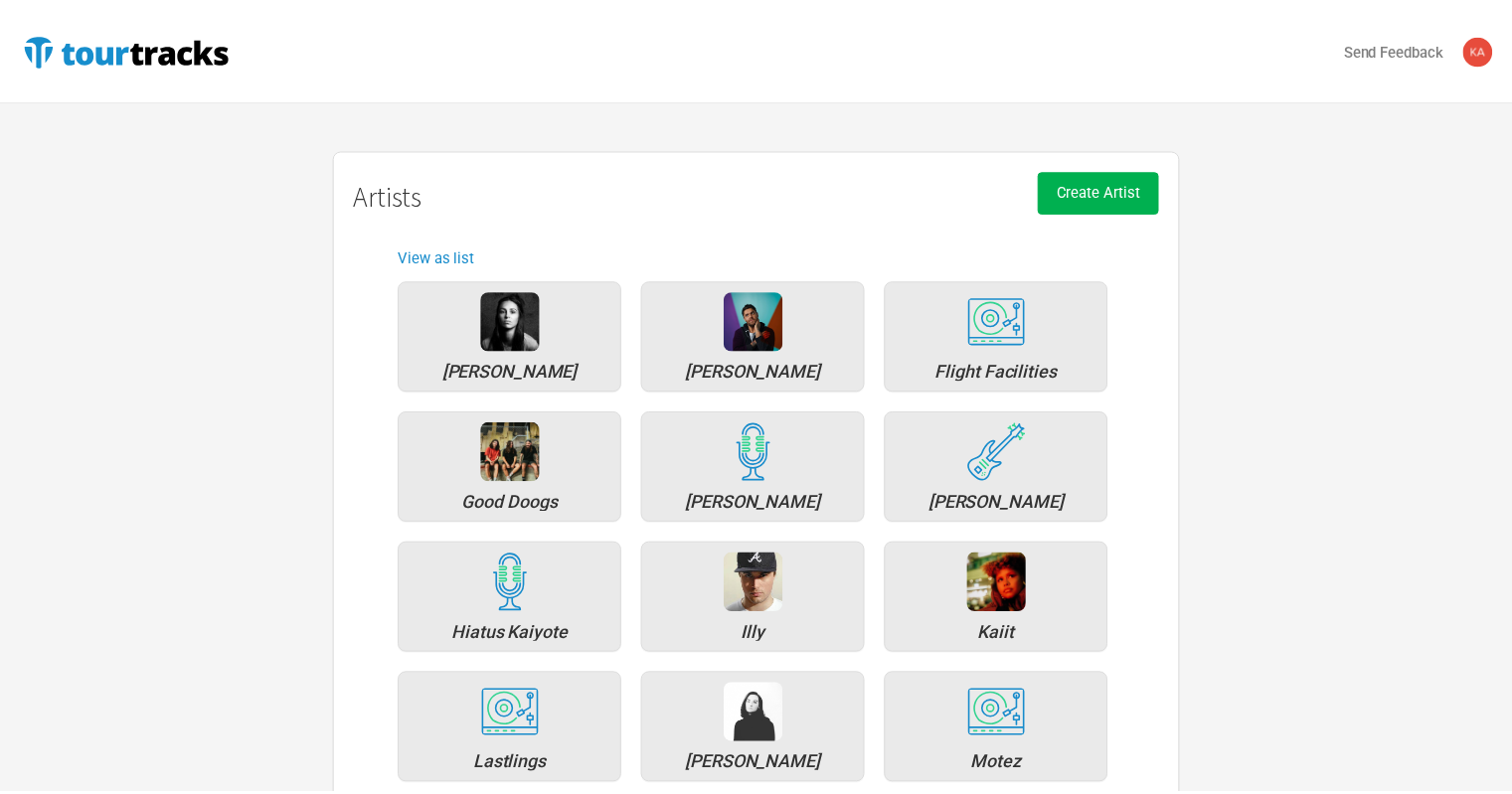 scroll, scrollTop: 0, scrollLeft: 0, axis: both 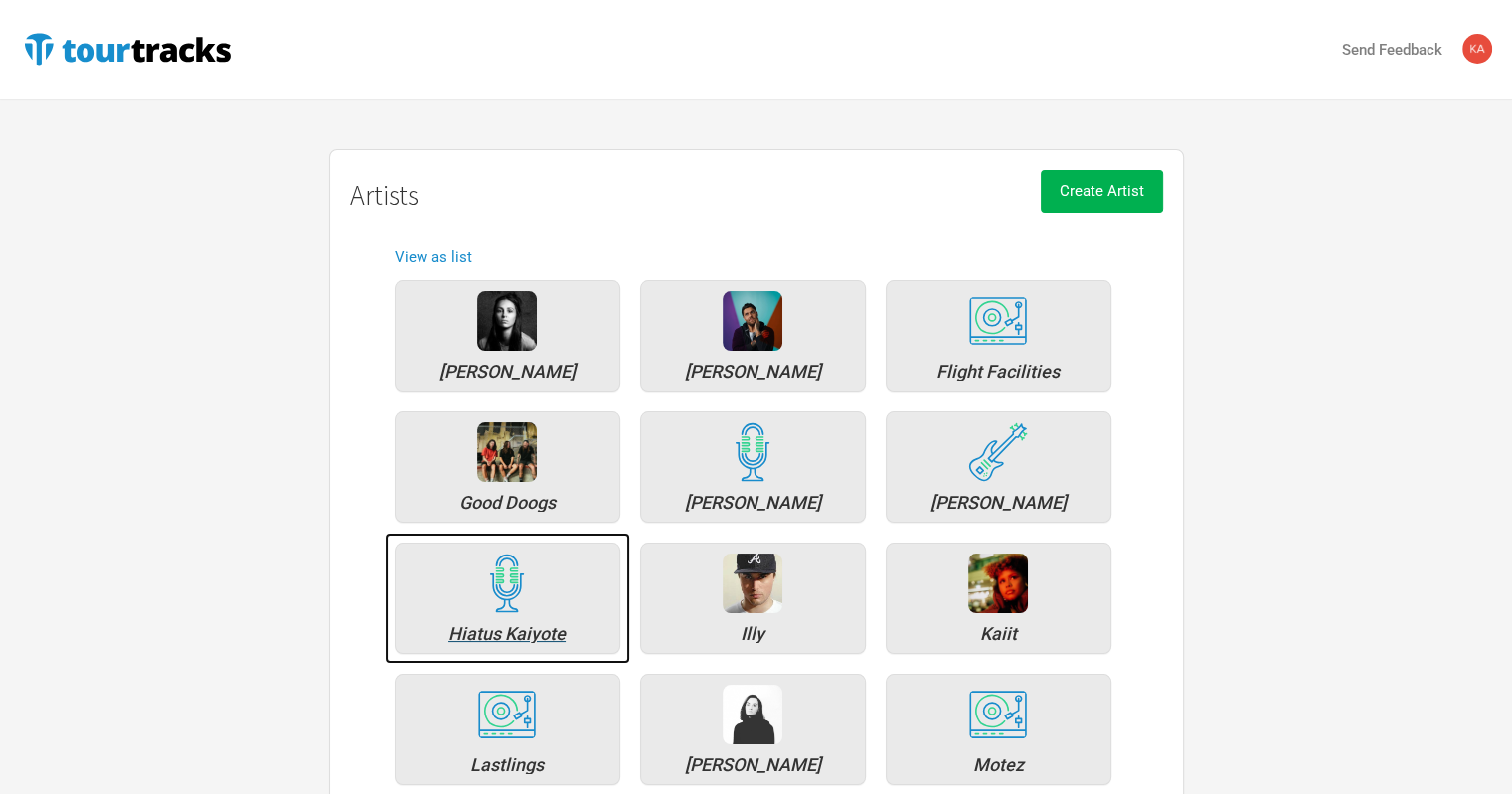 click at bounding box center (507, 583) 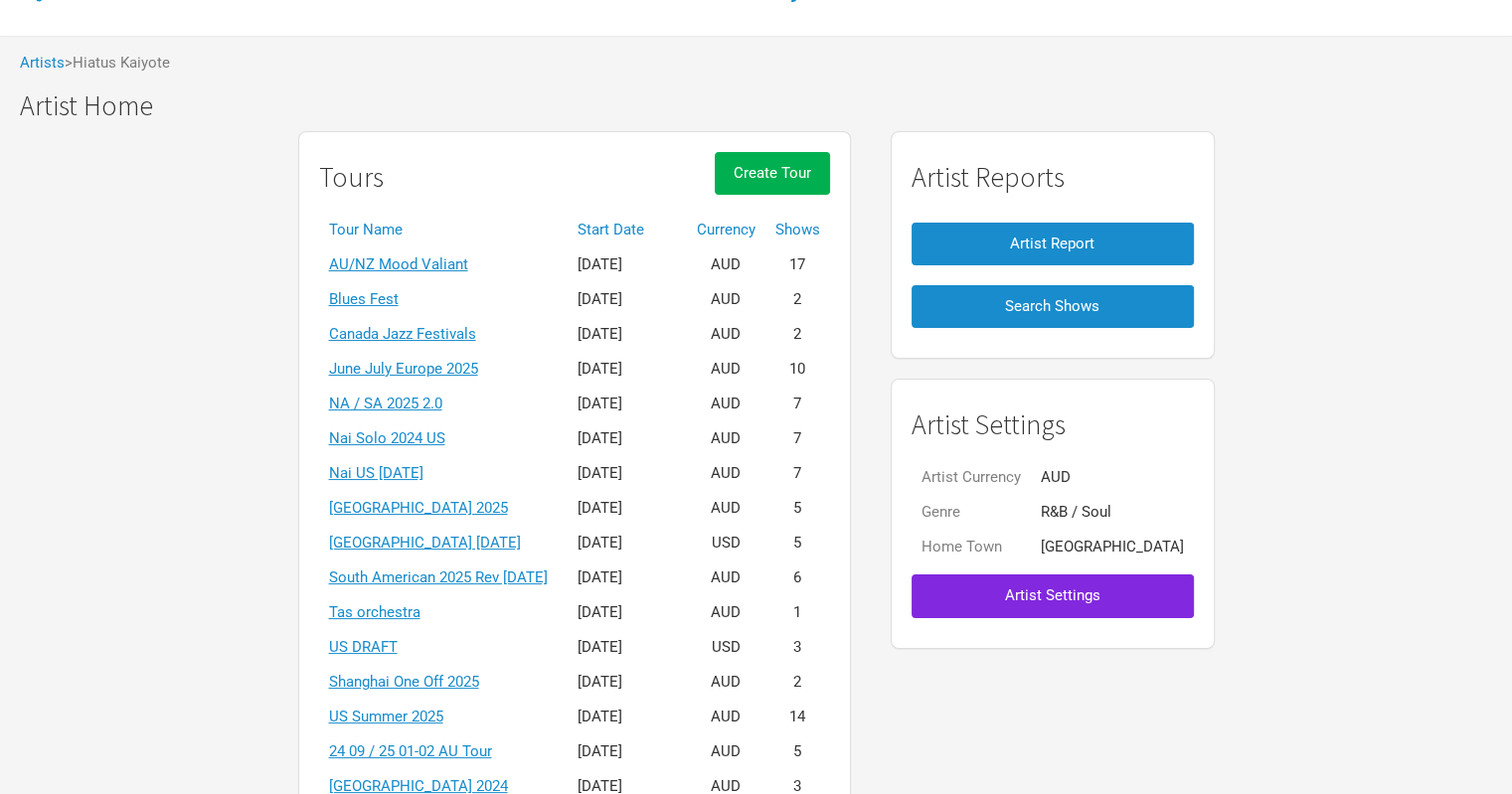 scroll, scrollTop: 0, scrollLeft: 0, axis: both 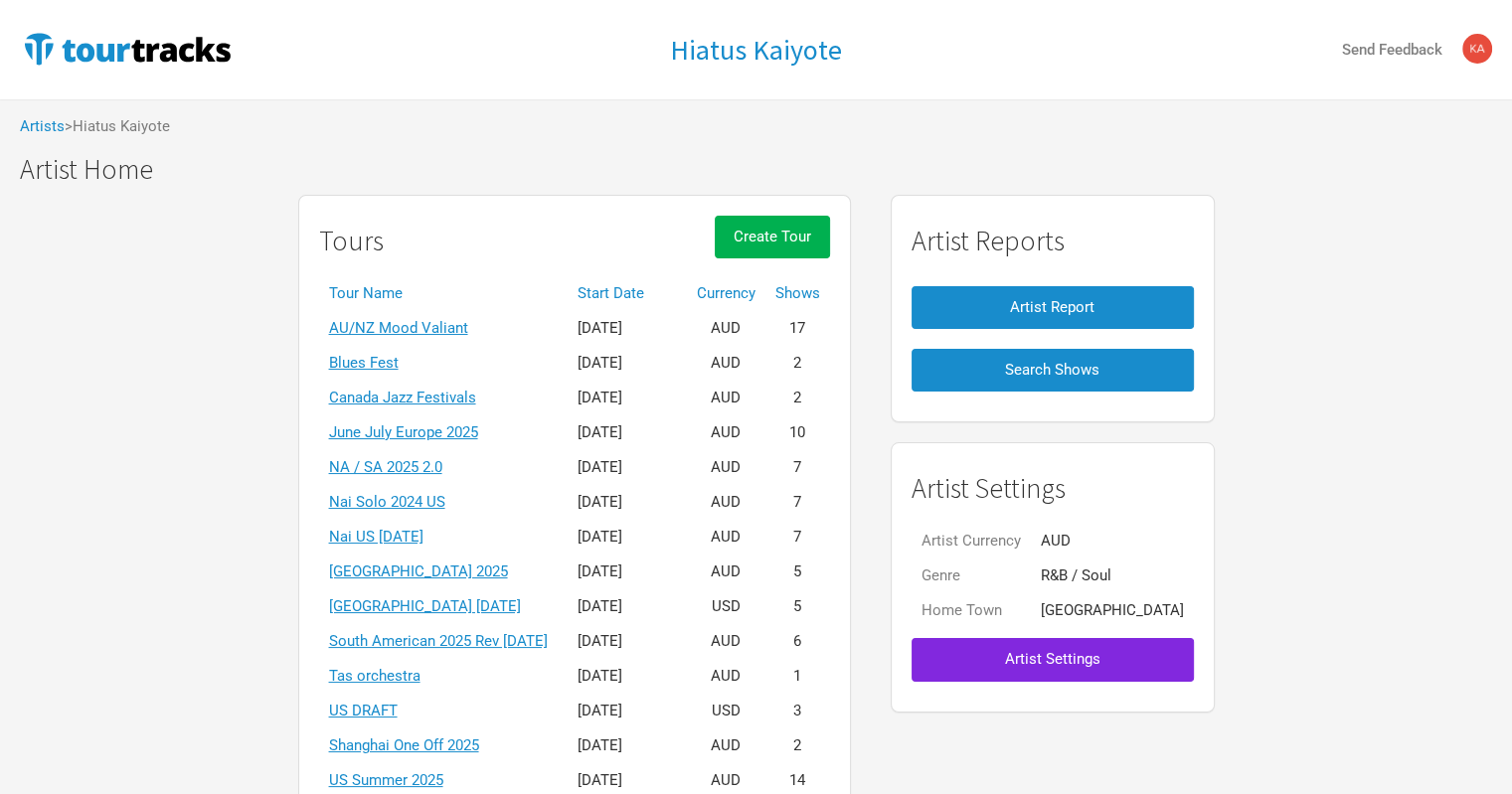 click on "Start Date" at bounding box center (627, 293) 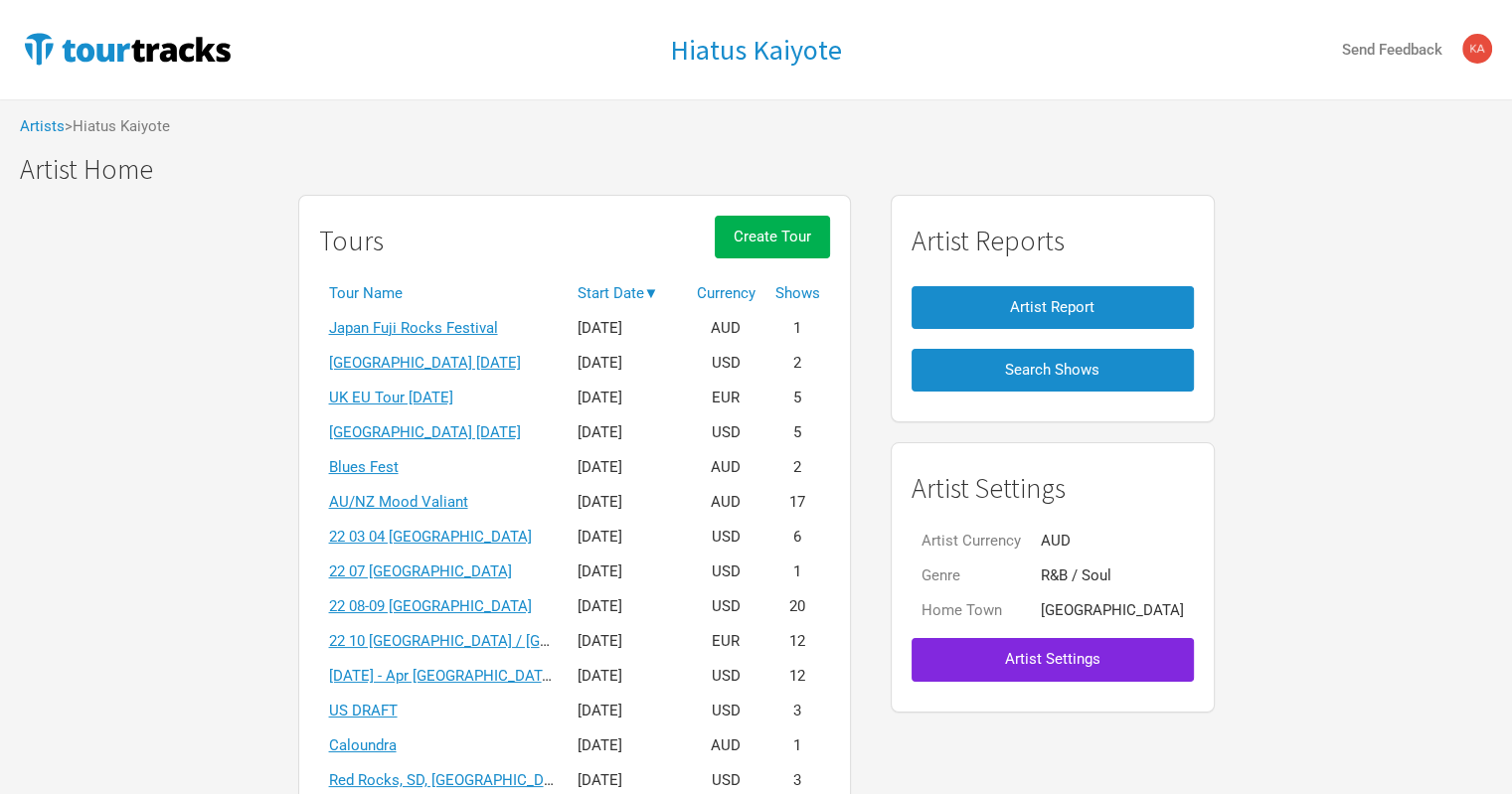 click on "Start Date ▼" at bounding box center (627, 293) 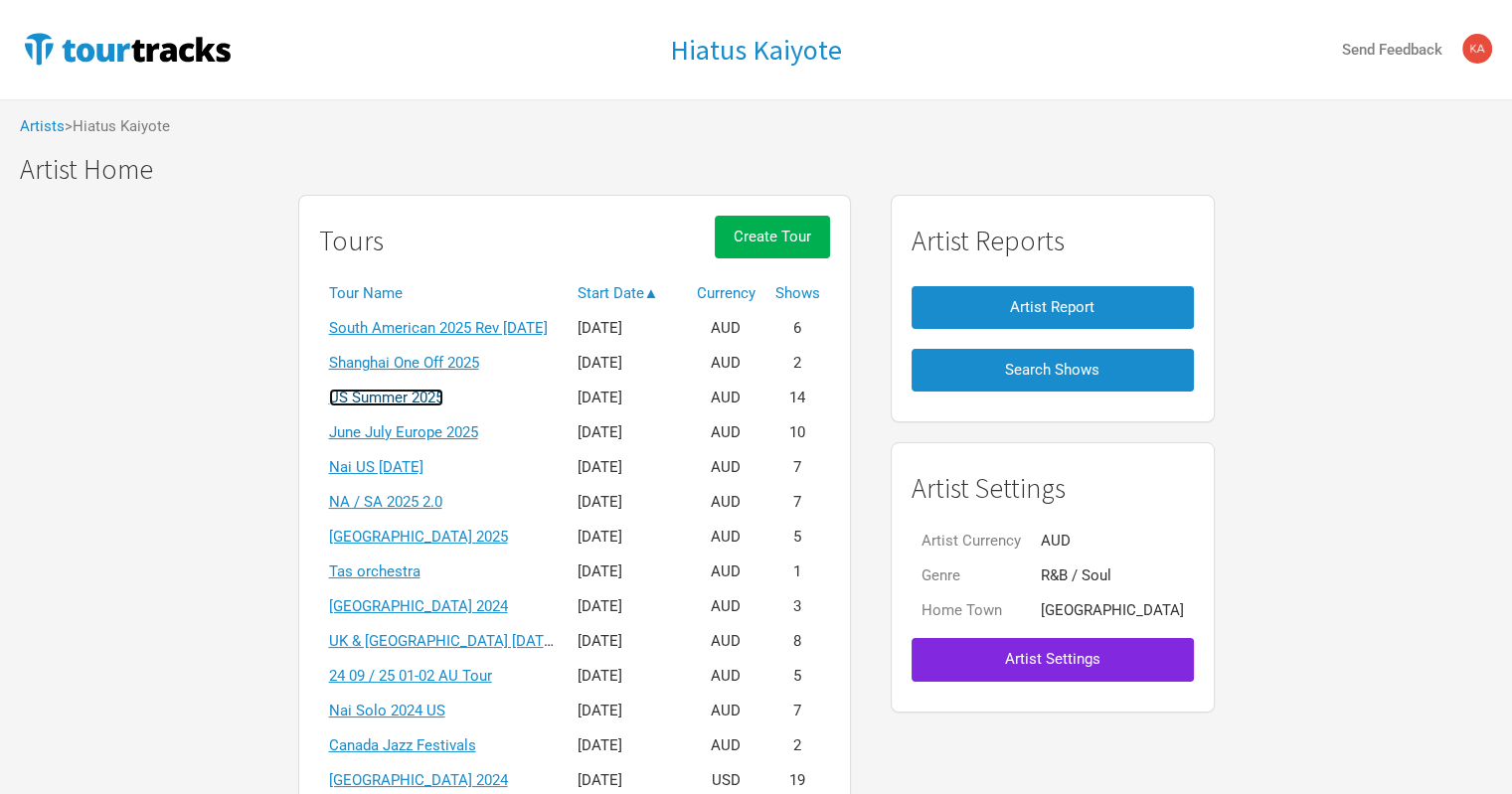 click on "US Summer 2025" at bounding box center (386, 397) 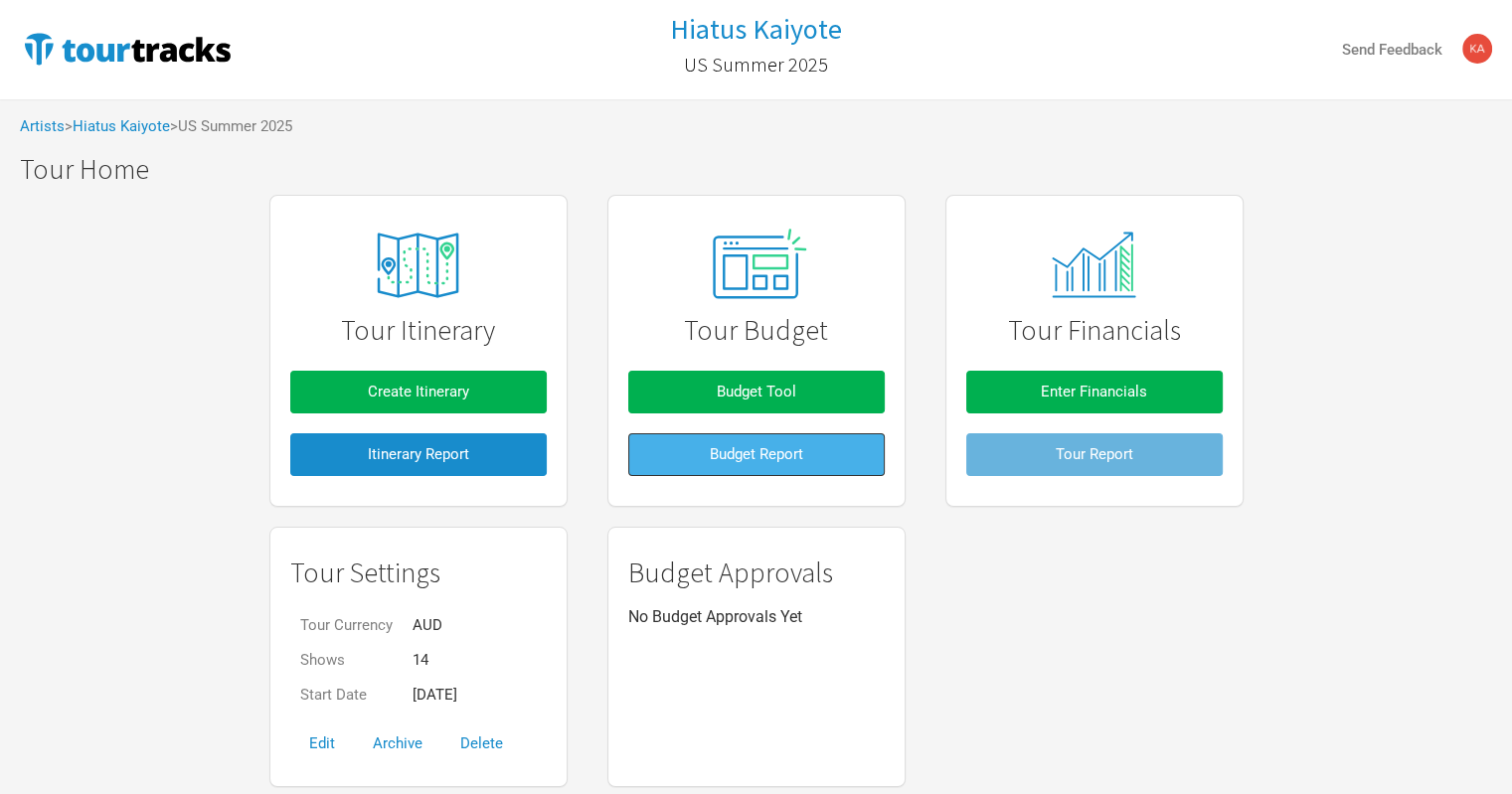 click on "Budget Report" at bounding box center (756, 454) 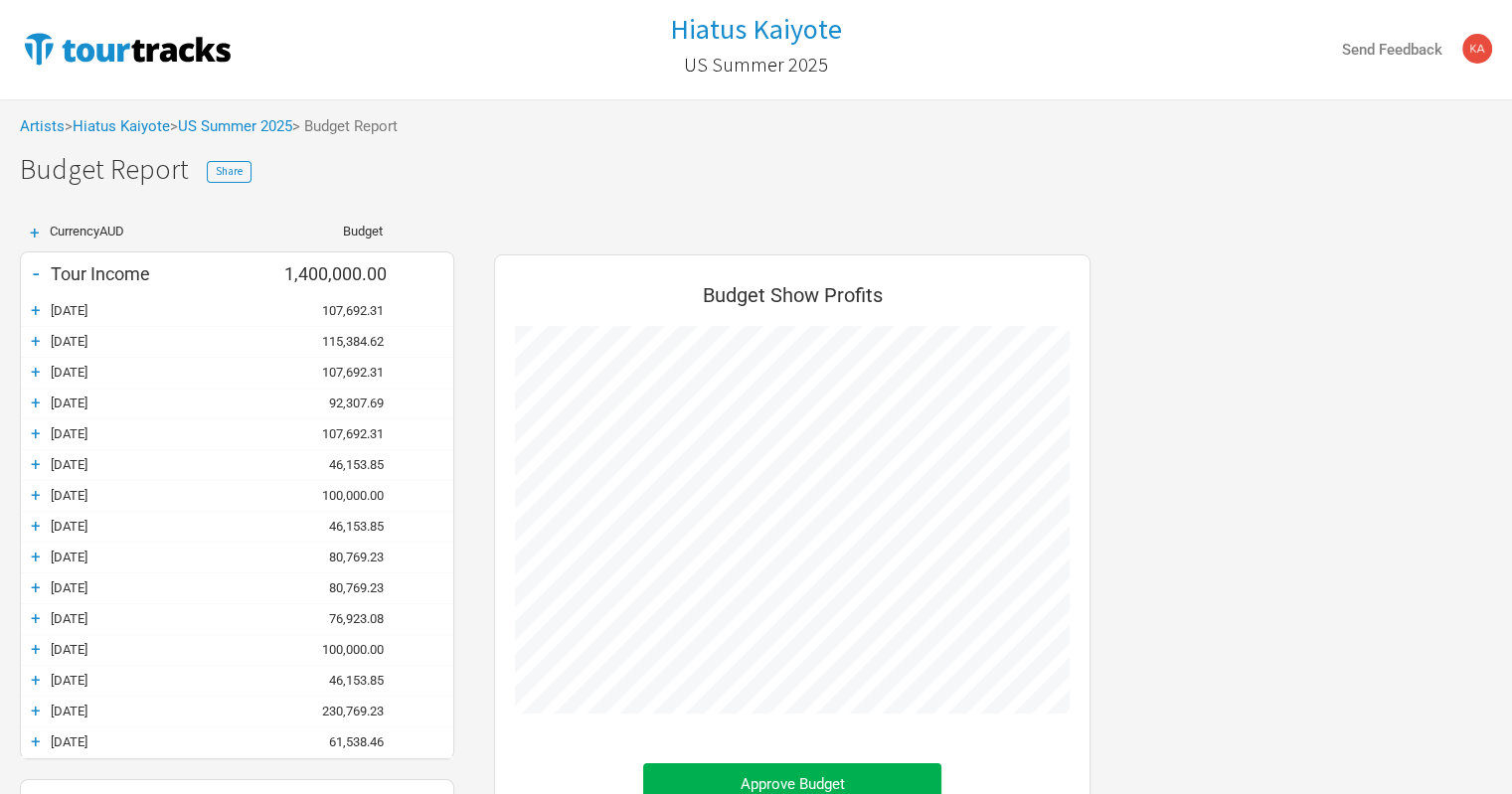 scroll, scrollTop: 992736, scrollLeft: 993447, axis: both 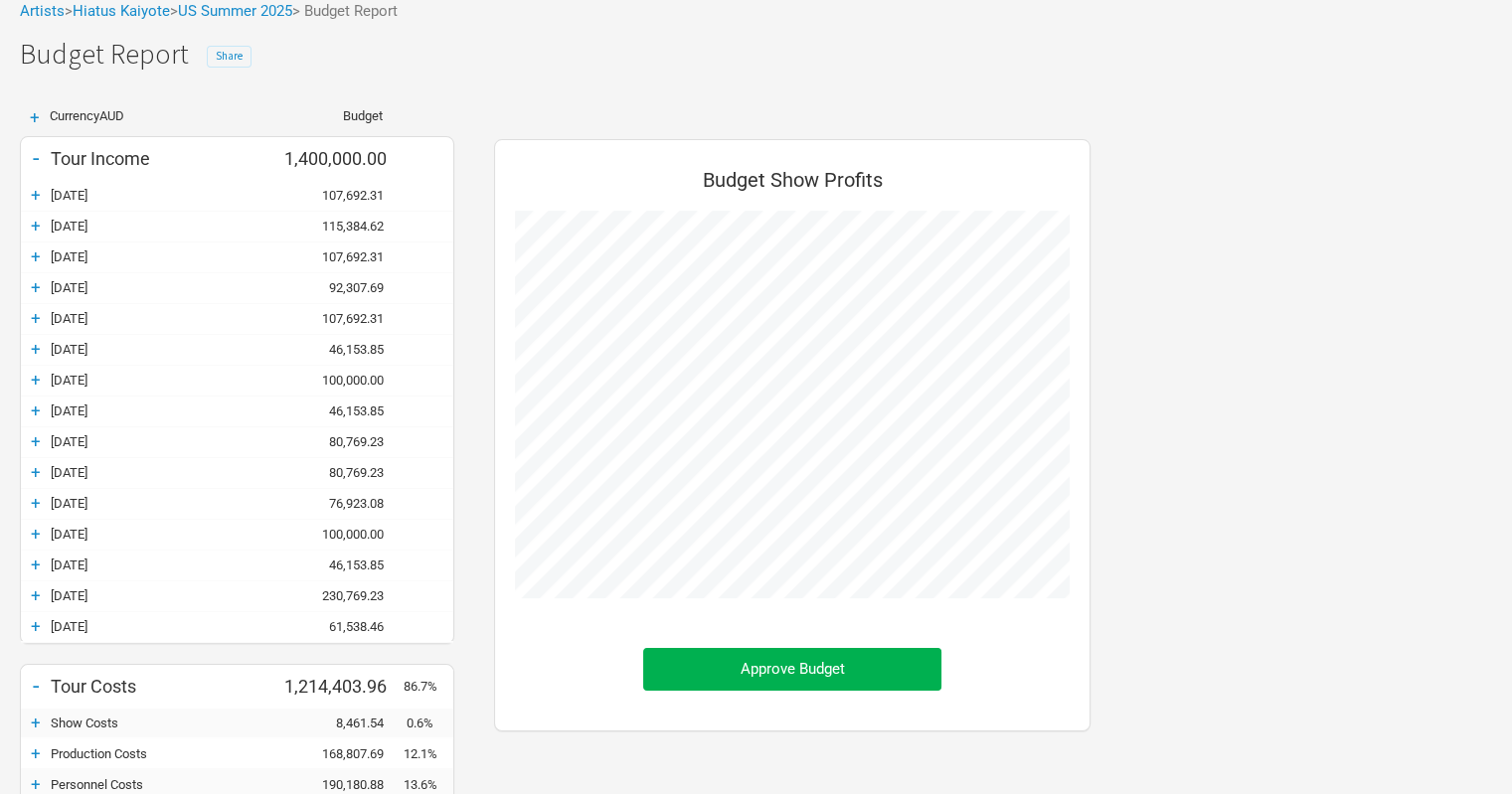 click on "Share" at bounding box center [229, 56] 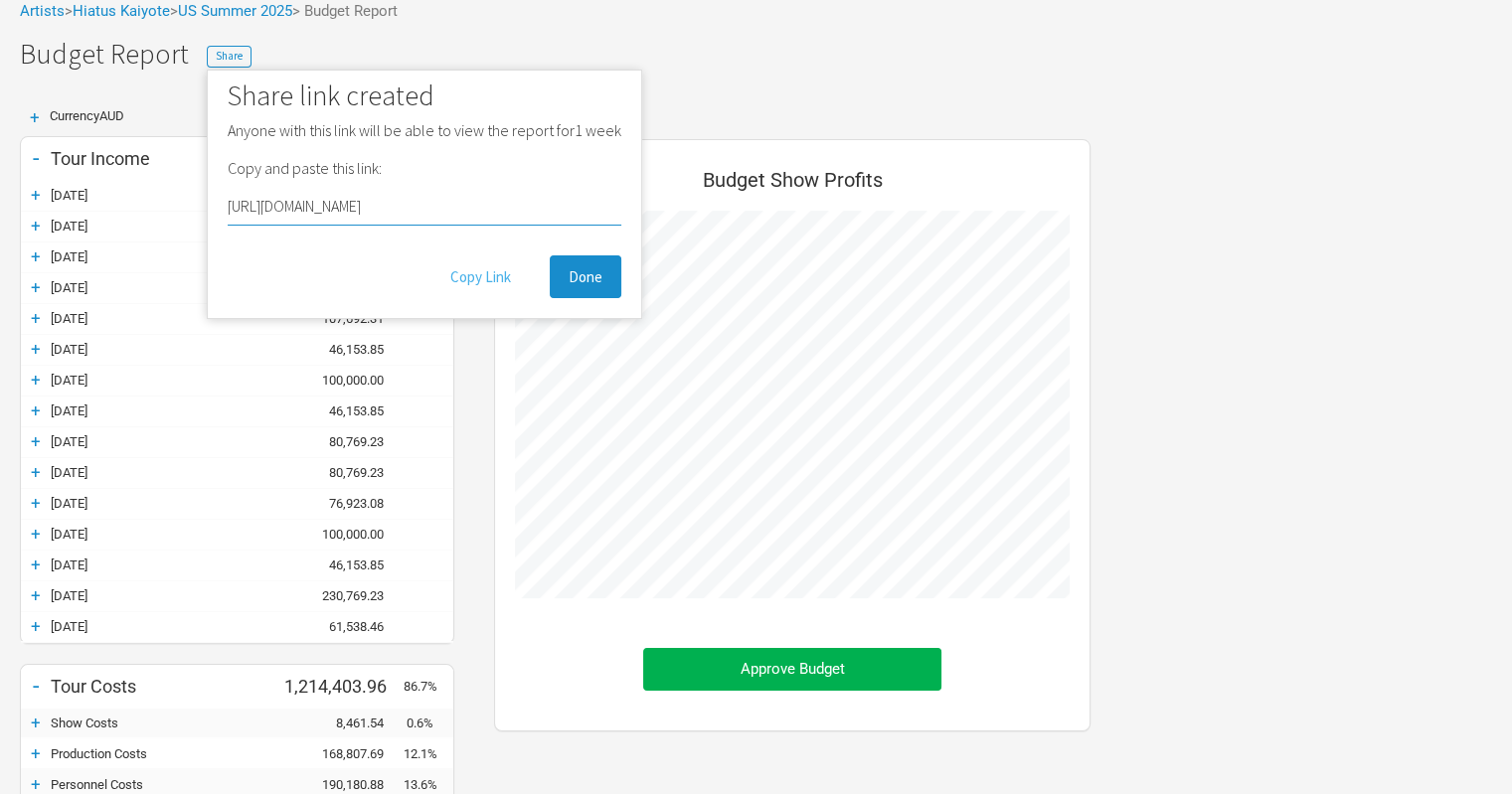 click on "Copy Link" at bounding box center [480, 276] 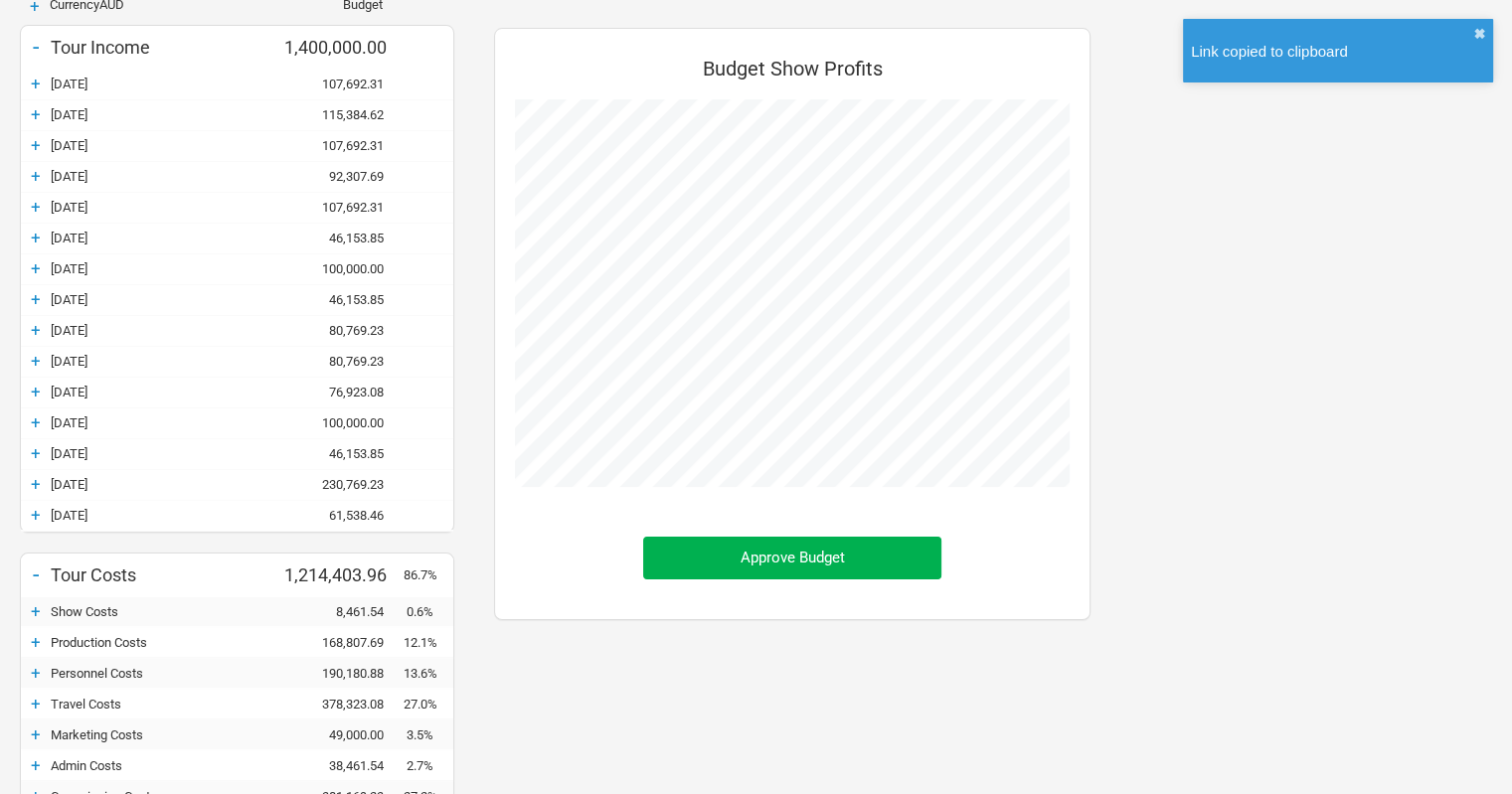 scroll, scrollTop: 513, scrollLeft: 0, axis: vertical 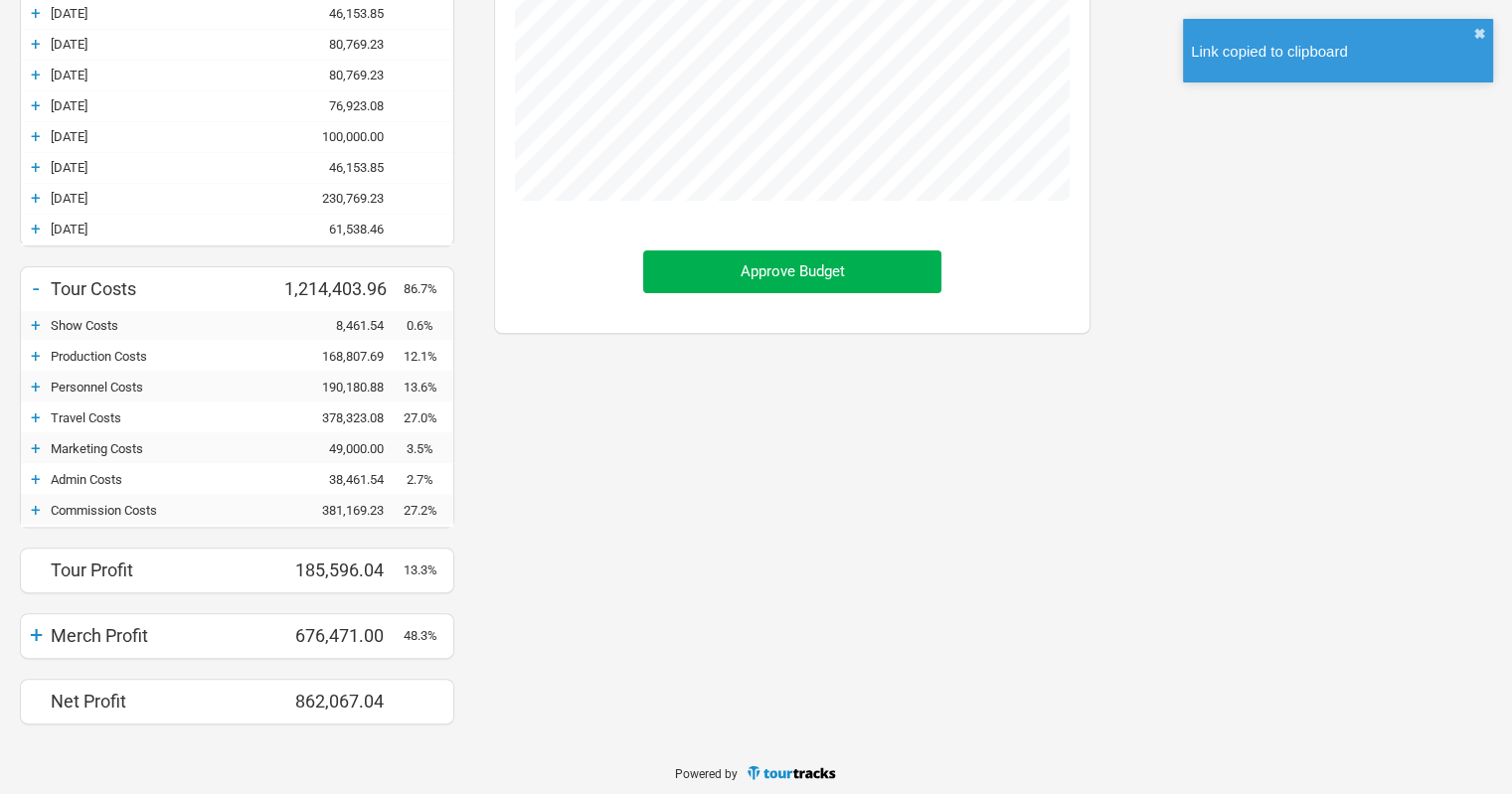 click on "+" at bounding box center (36, 635) 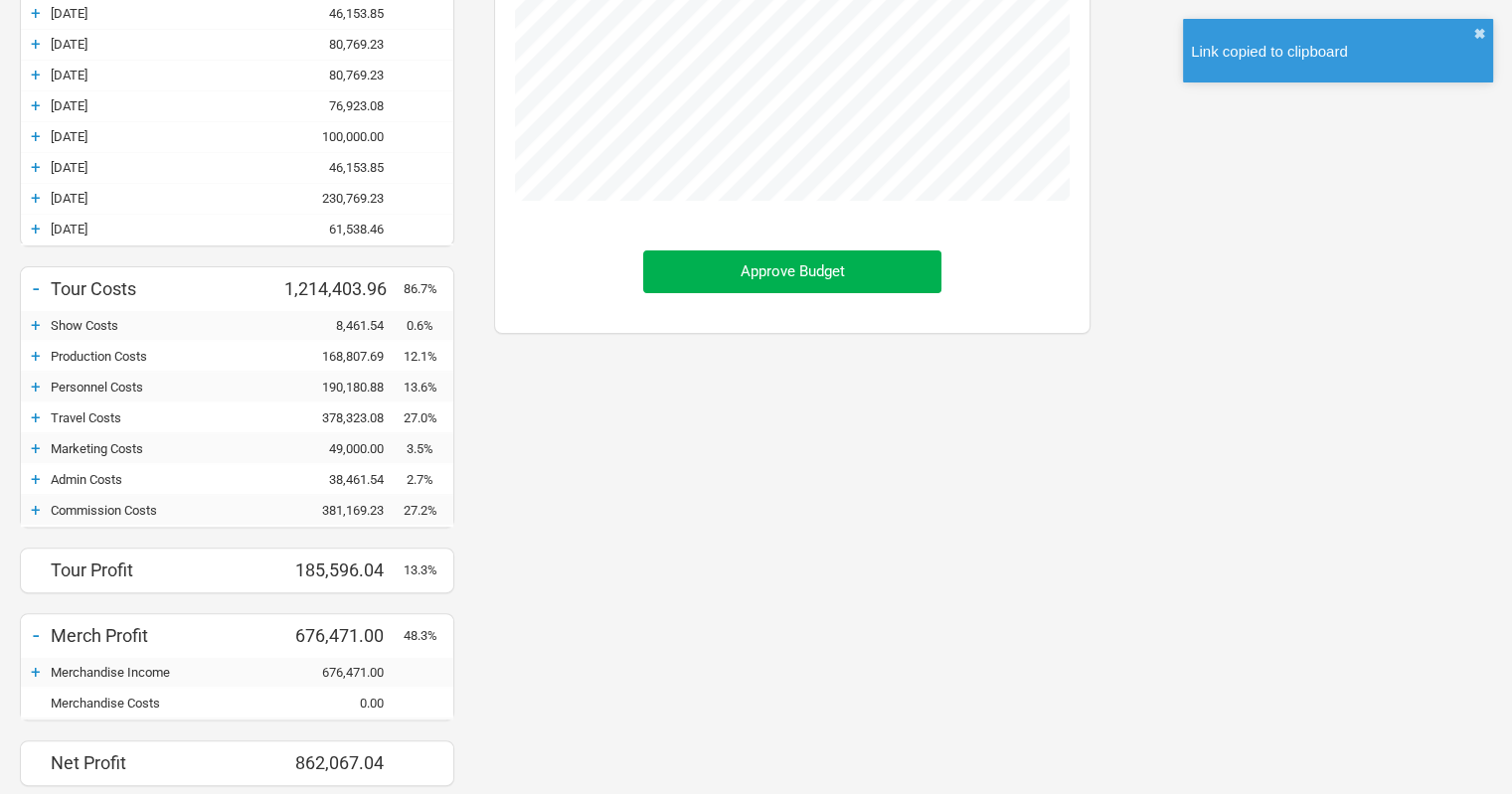 scroll, scrollTop: 992674, scrollLeft: 993447, axis: both 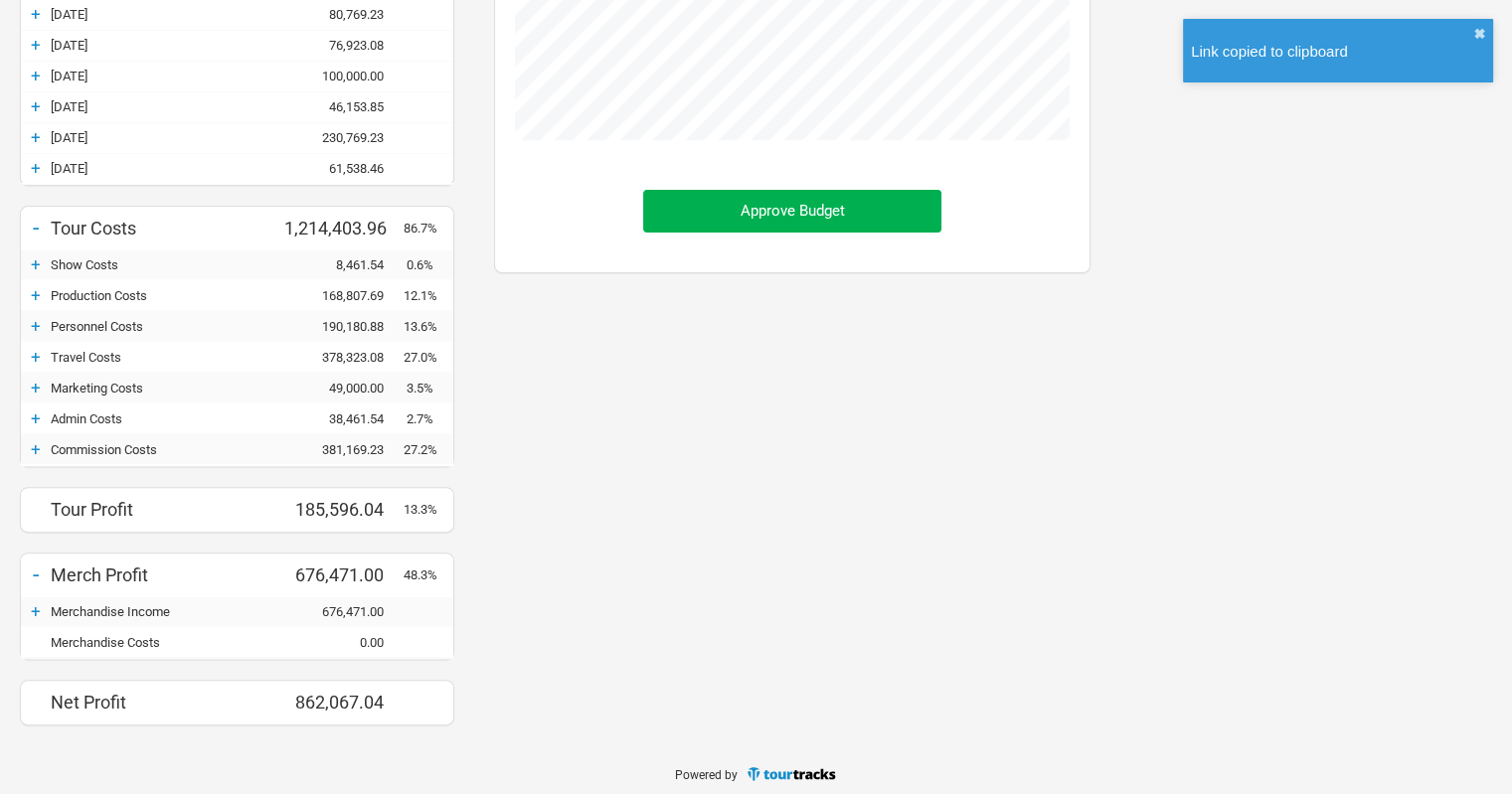 drag, startPoint x: 36, startPoint y: 607, endPoint x: 74, endPoint y: 593, distance: 40.496913 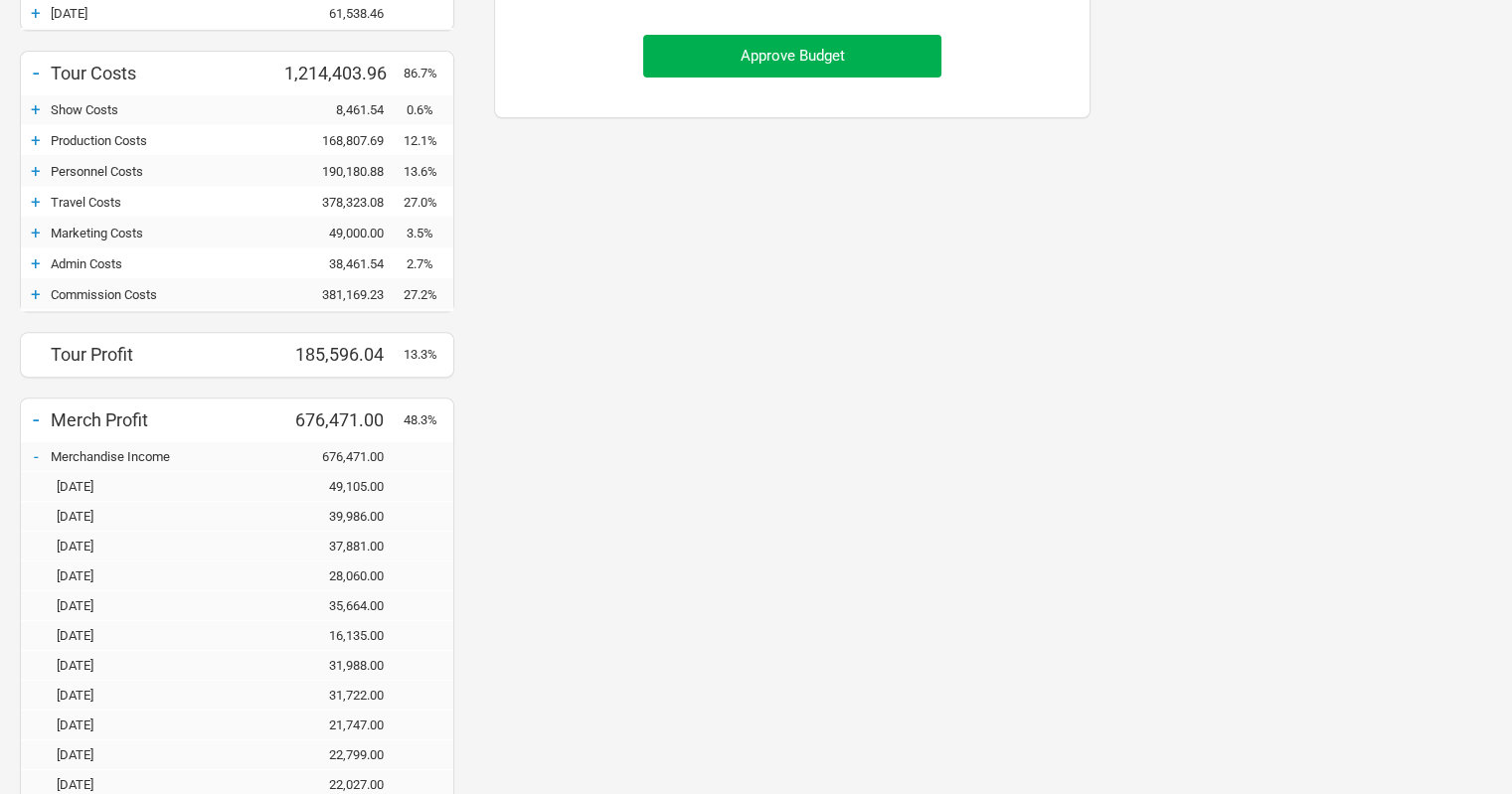 scroll, scrollTop: 723, scrollLeft: 0, axis: vertical 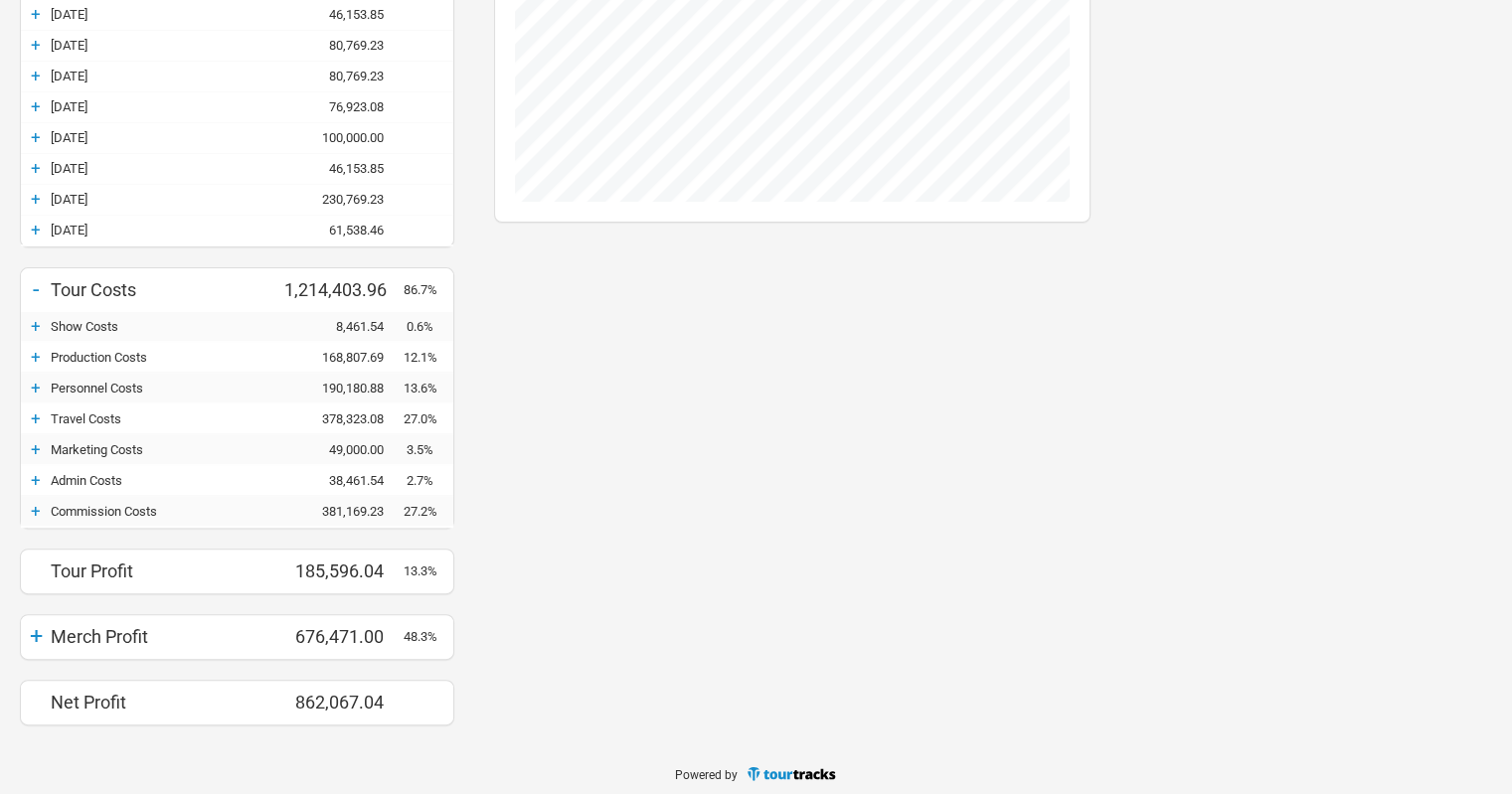 click on "+" at bounding box center [36, 480] 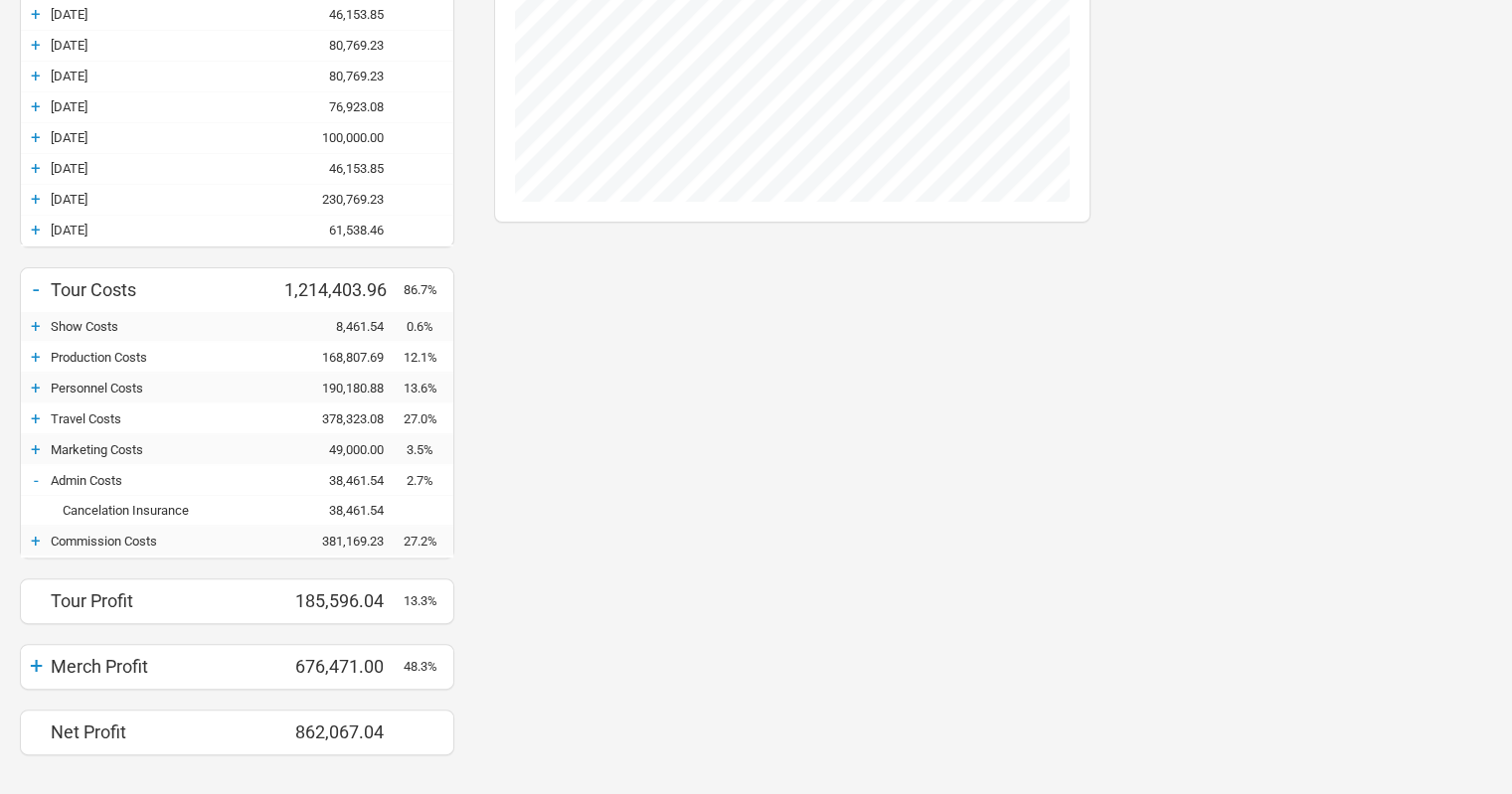 scroll, scrollTop: 992706, scrollLeft: 993447, axis: both 